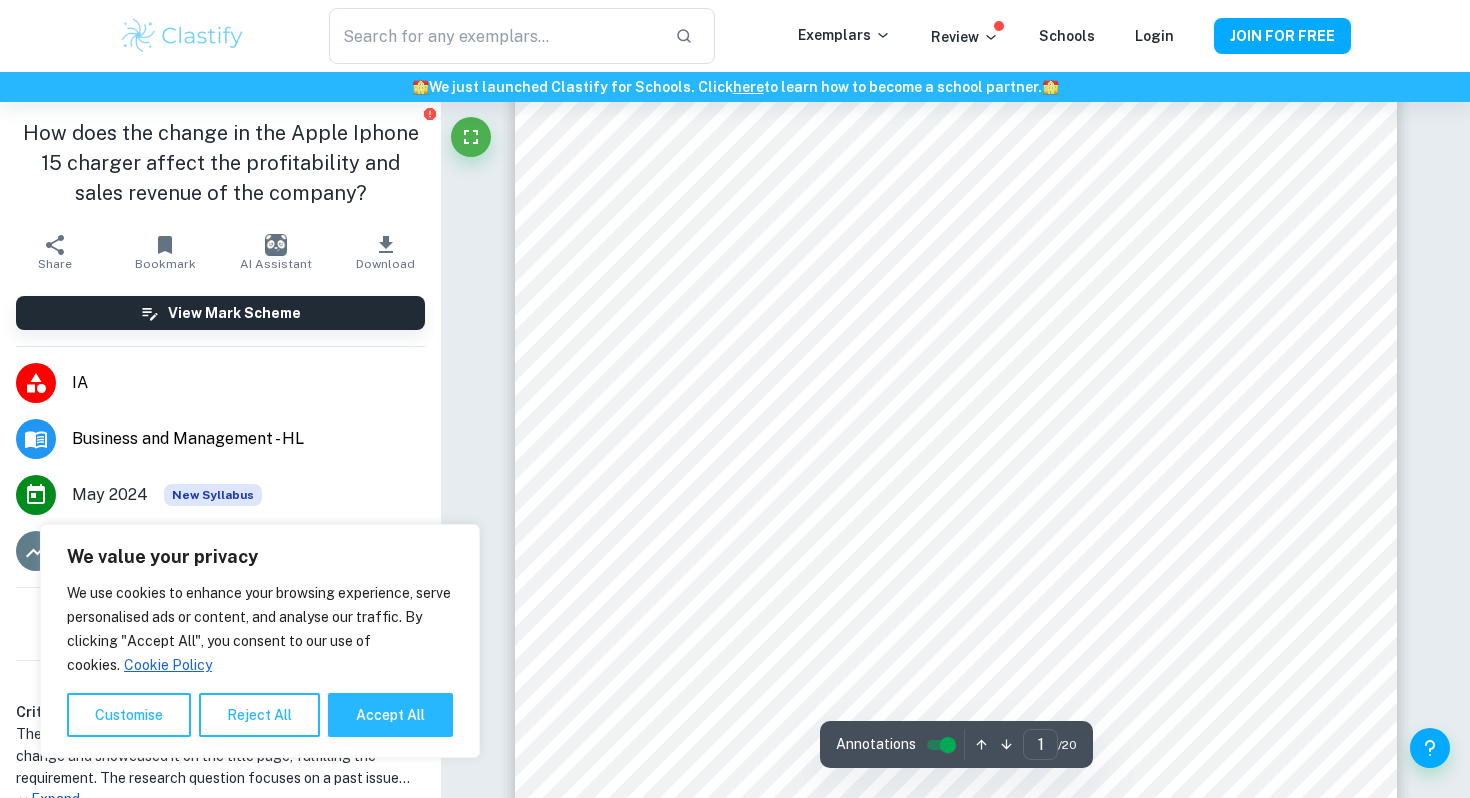 scroll, scrollTop: 459, scrollLeft: 0, axis: vertical 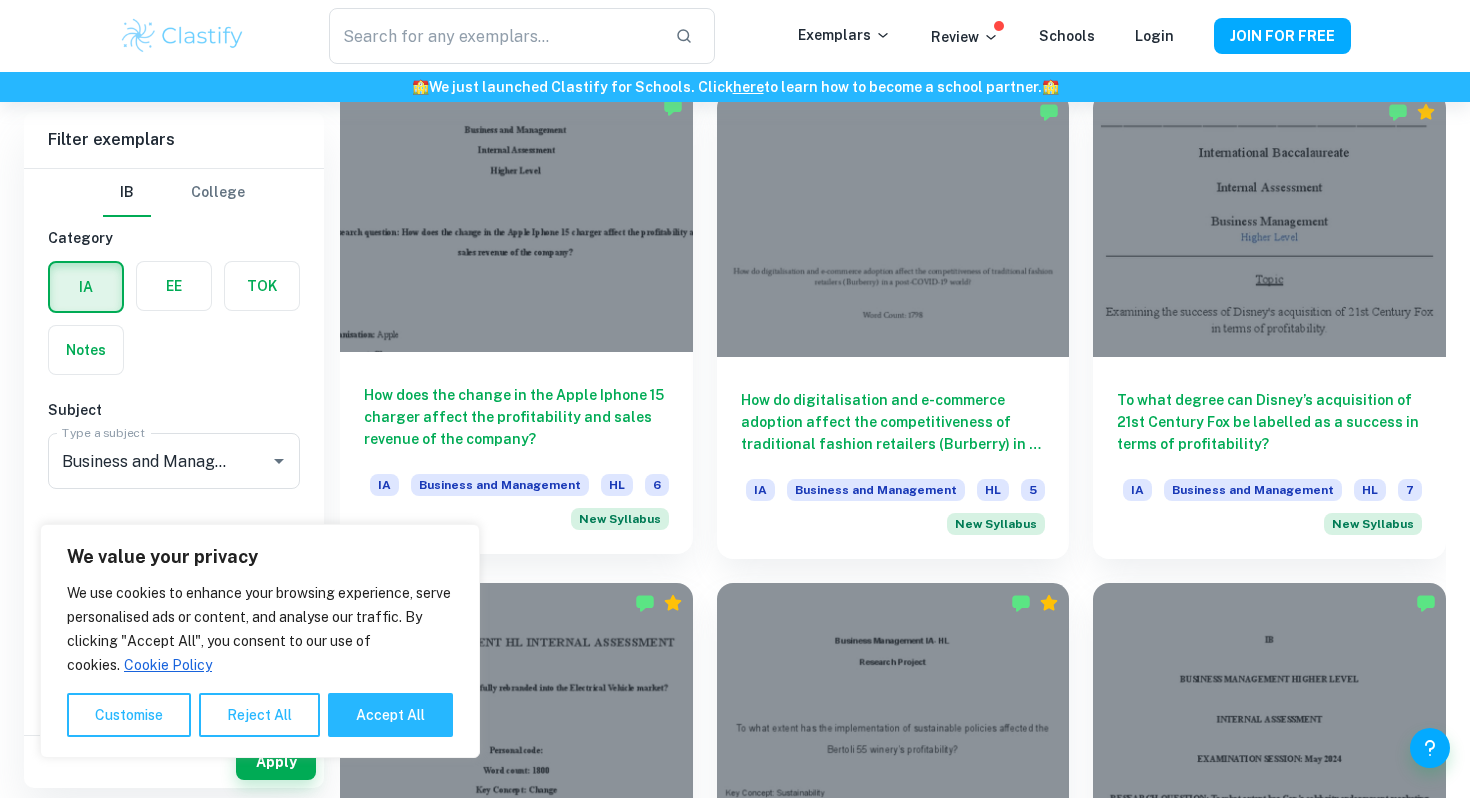 click at bounding box center [516, 219] 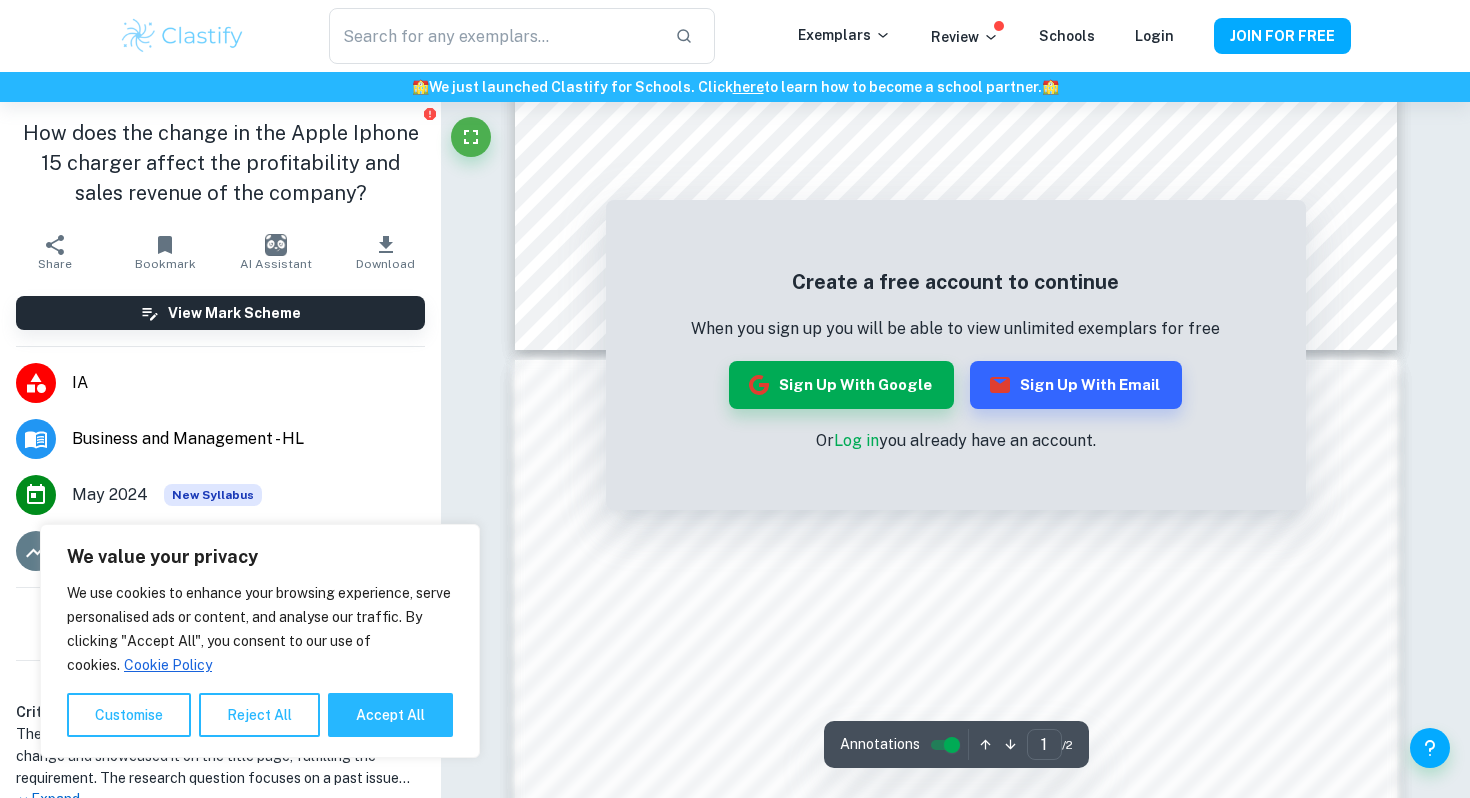 scroll, scrollTop: 1024, scrollLeft: 0, axis: vertical 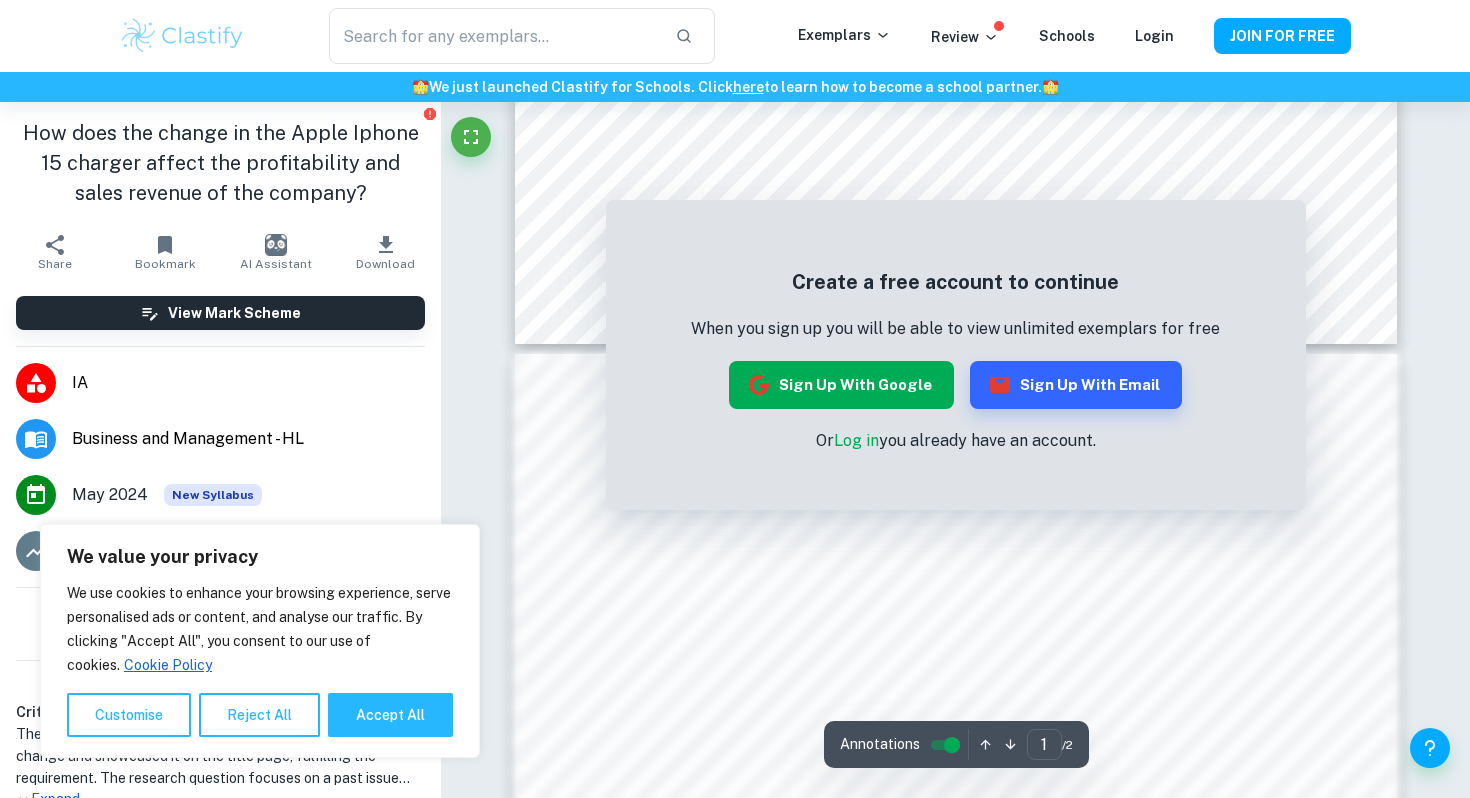 click on "Sign up with Google" at bounding box center (841, 385) 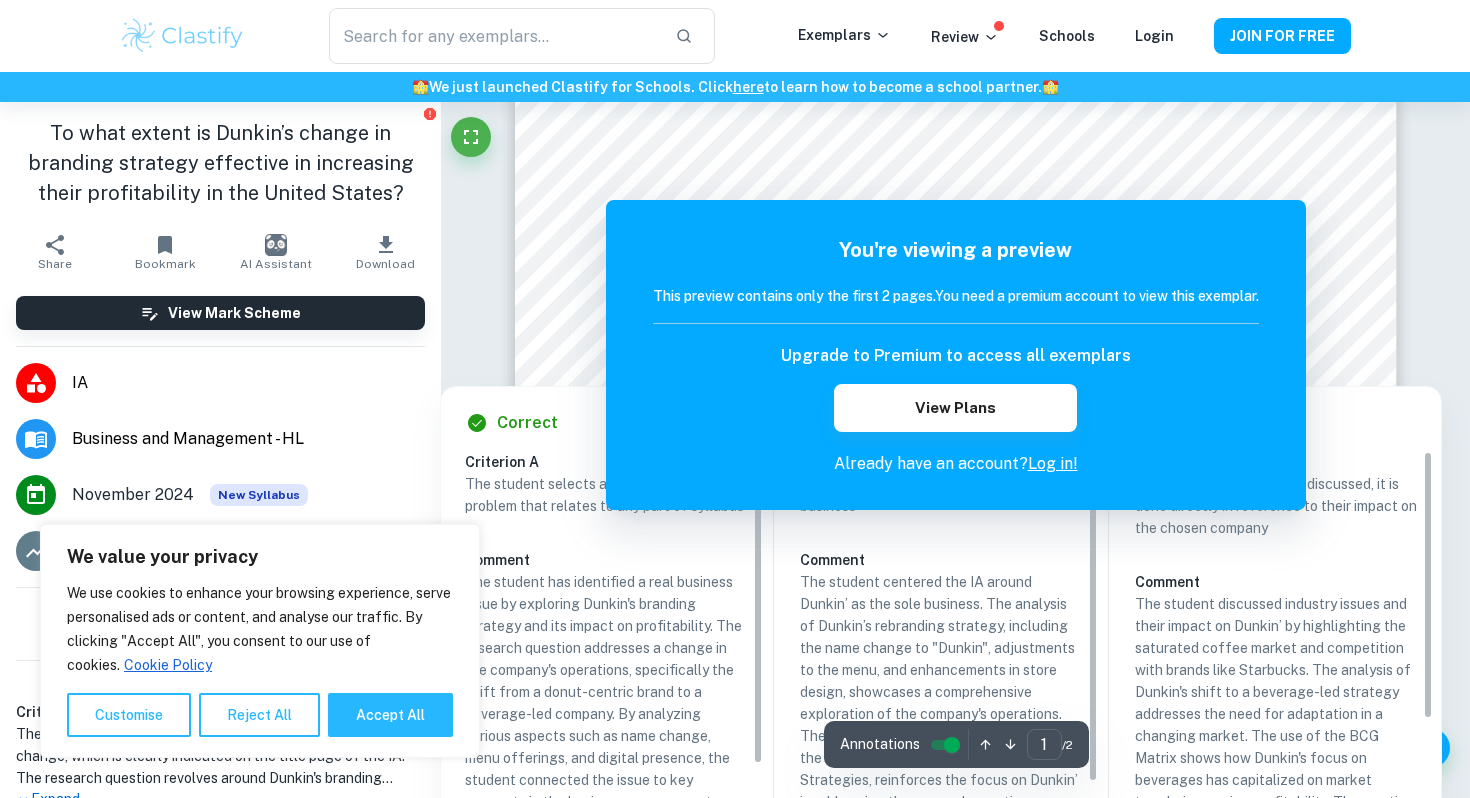 scroll, scrollTop: 344, scrollLeft: 0, axis: vertical 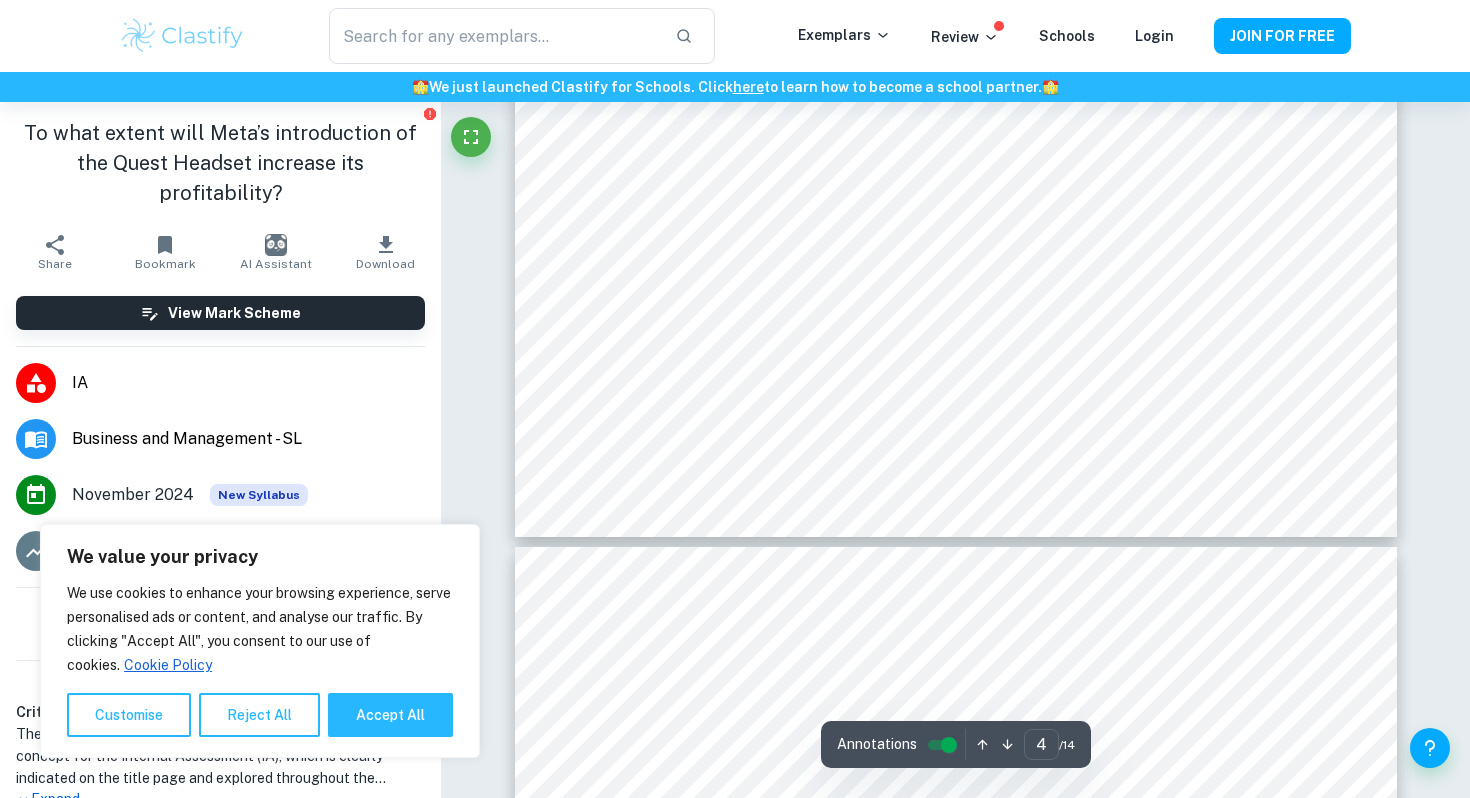 type on "5" 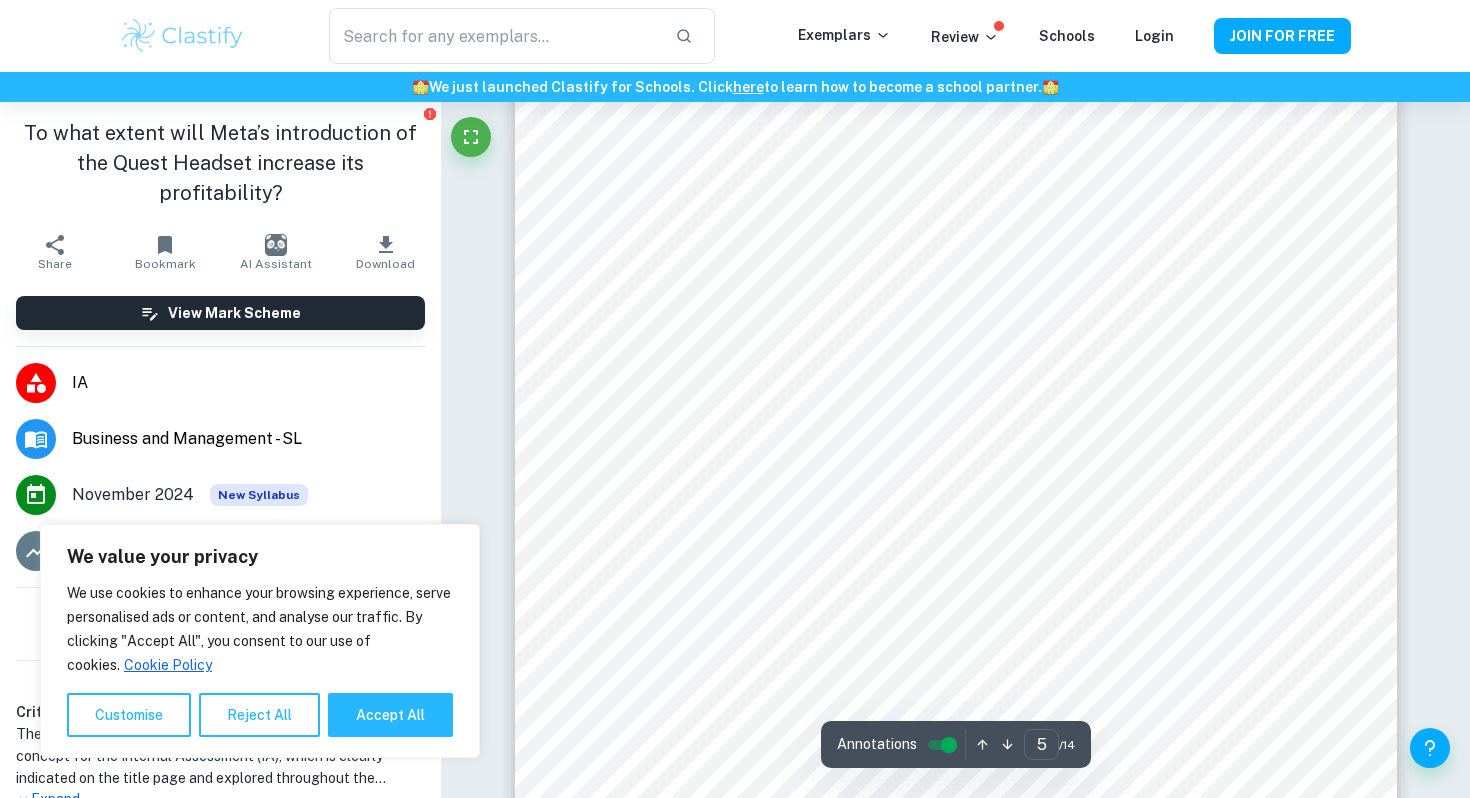 scroll, scrollTop: 5311, scrollLeft: 0, axis: vertical 